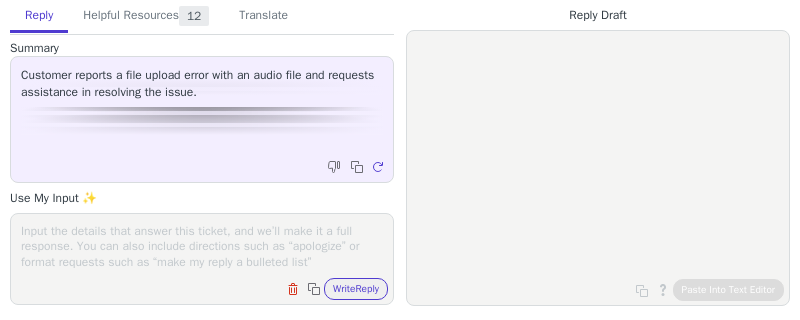 click on "Clear field Copy to clipboard Write  Reply" at bounding box center (212, 287) 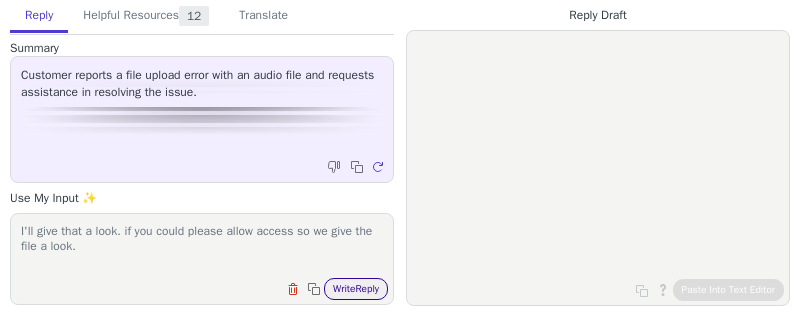 type on "I'll give that a look. if you could please allow access so we give the file a look." 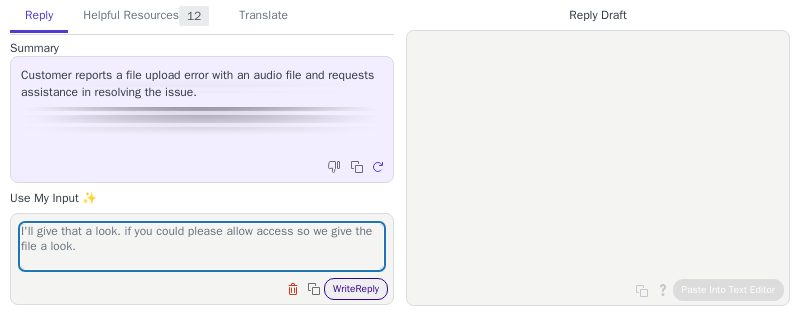 click on "Write  Reply" at bounding box center [356, 289] 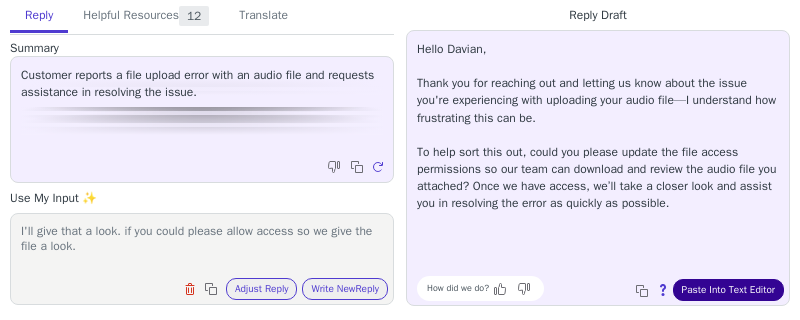 click on "Paste Into Text Editor" at bounding box center (728, 290) 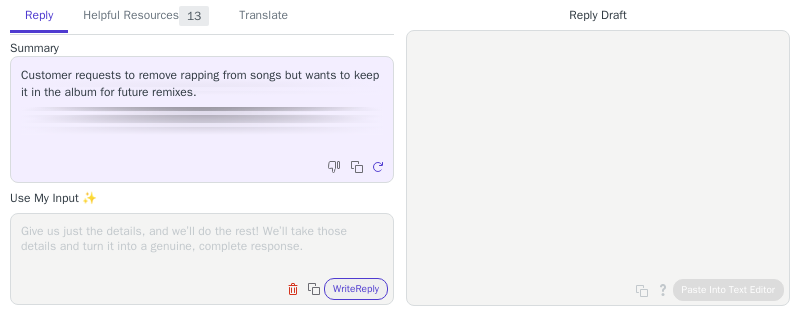 scroll, scrollTop: 0, scrollLeft: 0, axis: both 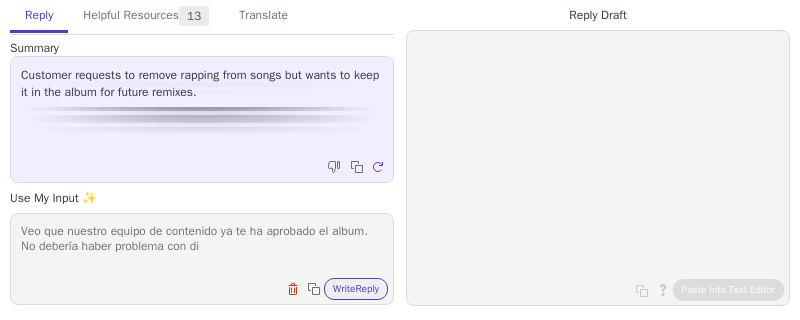 click on "Veo que nuestro equipo de contenido ya te ha aprobado el album. No debería haber problema con di" at bounding box center [202, 246] 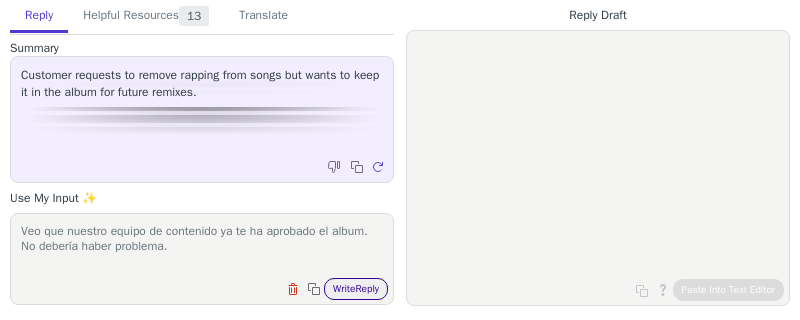 type on "Veo que nuestro equipo de contenido ya te ha aprobado el album. No debería haber problema." 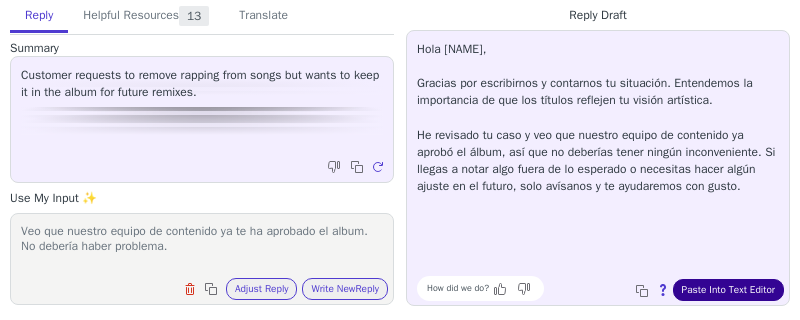 click on "Paste Into Text Editor" at bounding box center (728, 290) 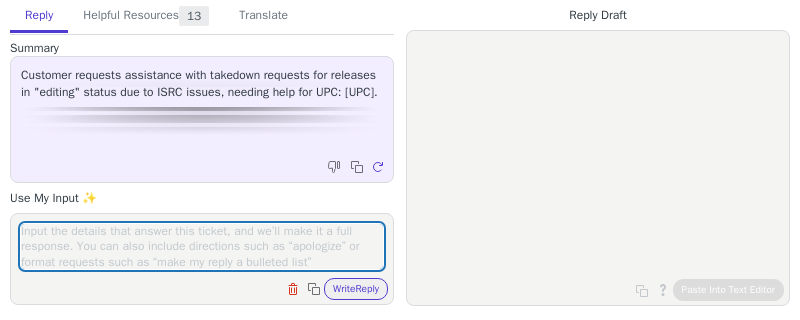 scroll, scrollTop: 0, scrollLeft: 0, axis: both 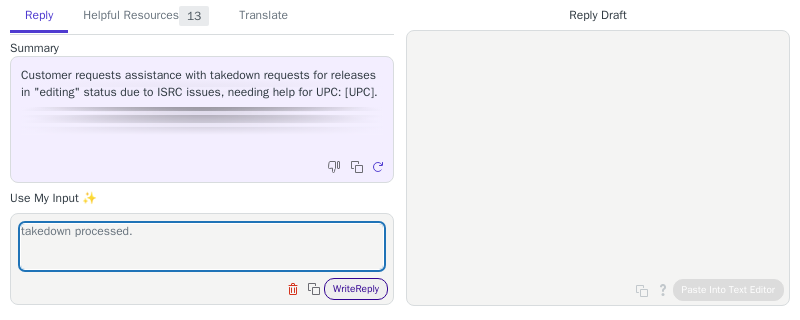 type on "takedown processed." 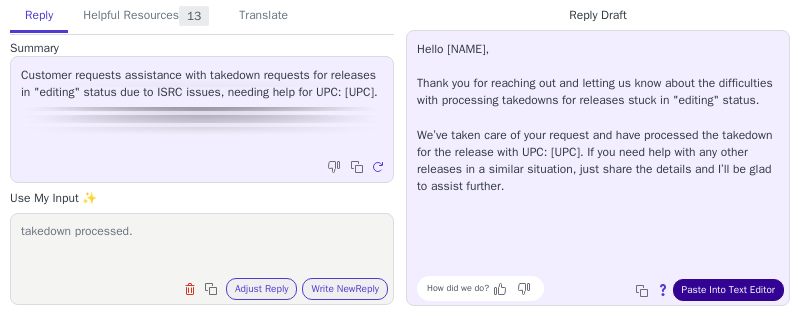 click on "Paste Into Text Editor" at bounding box center [728, 290] 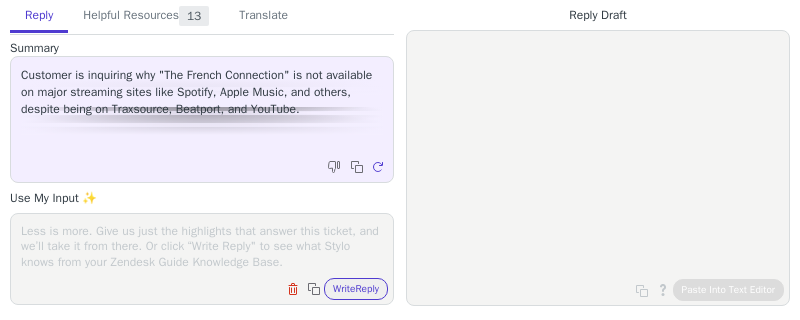 scroll, scrollTop: 0, scrollLeft: 0, axis: both 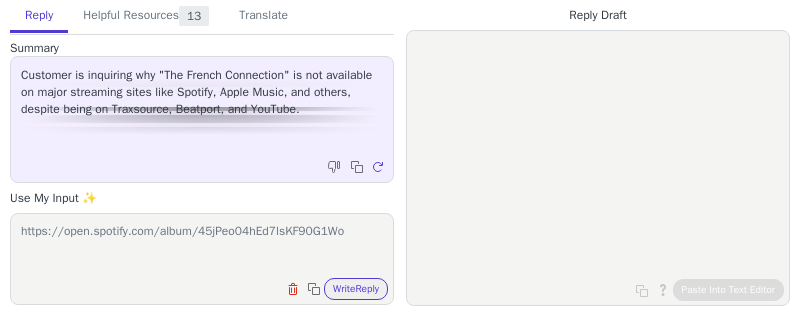 paste on "https://www.deezer.com/en/album/765189881" 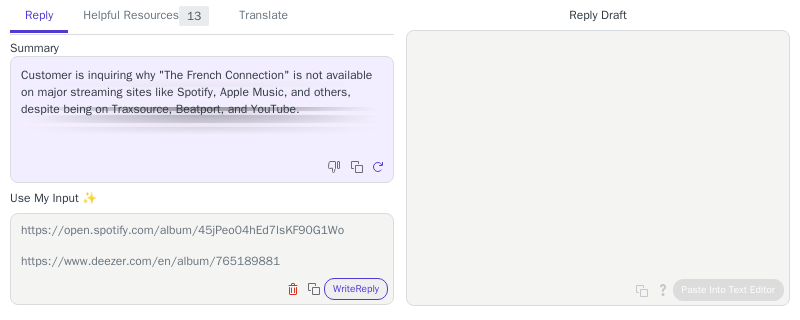 paste on "https://www.amazon.com/gp/product/B0FBFT3GRM" 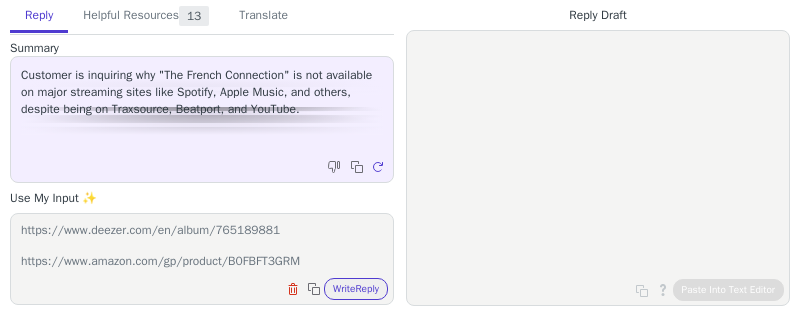 scroll, scrollTop: 62, scrollLeft: 0, axis: vertical 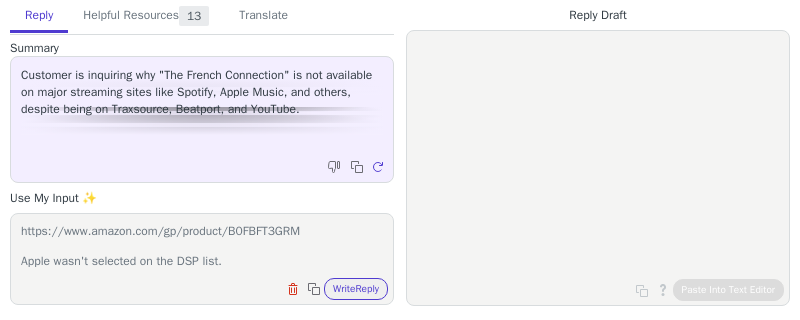 click on "https://open.spotify.com/album/45jPeo04hEd7lsKF90G1Wo
https://www.deezer.com/en/album/765189881
https://www.amazon.com/gp/product/B0FBFT3GRM
Apple wasn't selected on the DSP list." at bounding box center [202, 246] 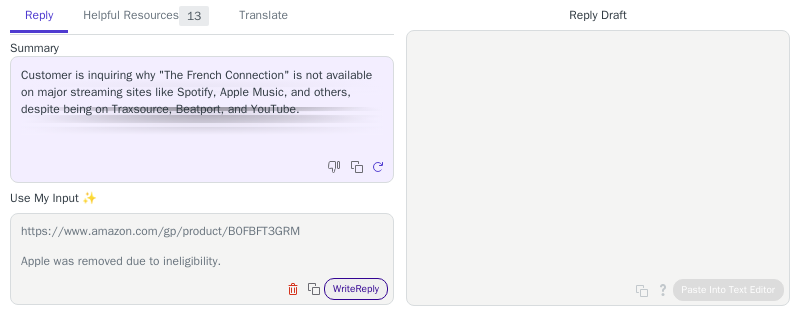 type on "https://open.spotify.com/album/45jPeo04hEd7lsKF90G1Wo
https://www.deezer.com/en/album/765189881
https://www.amazon.com/gp/product/B0FBFT3GRM
Apple was removed due to ineligibility." 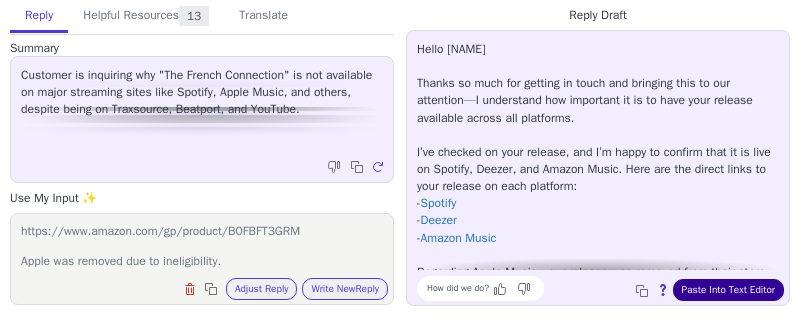 click on "Paste Into Text Editor" at bounding box center [728, 290] 